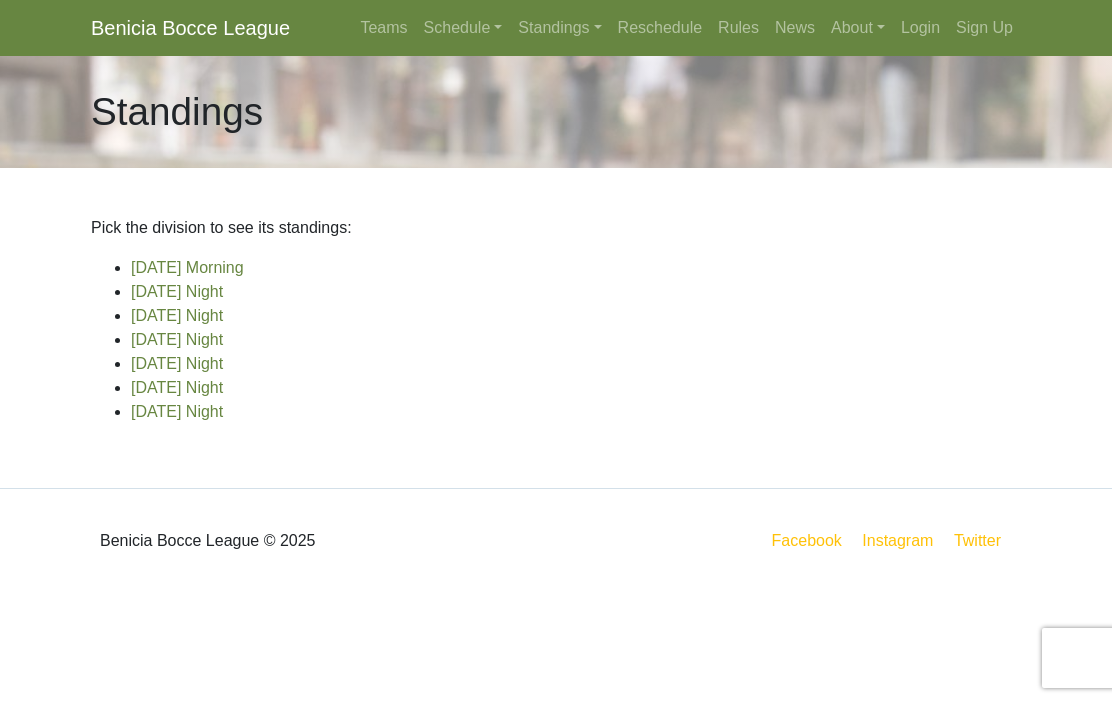 scroll, scrollTop: 0, scrollLeft: 0, axis: both 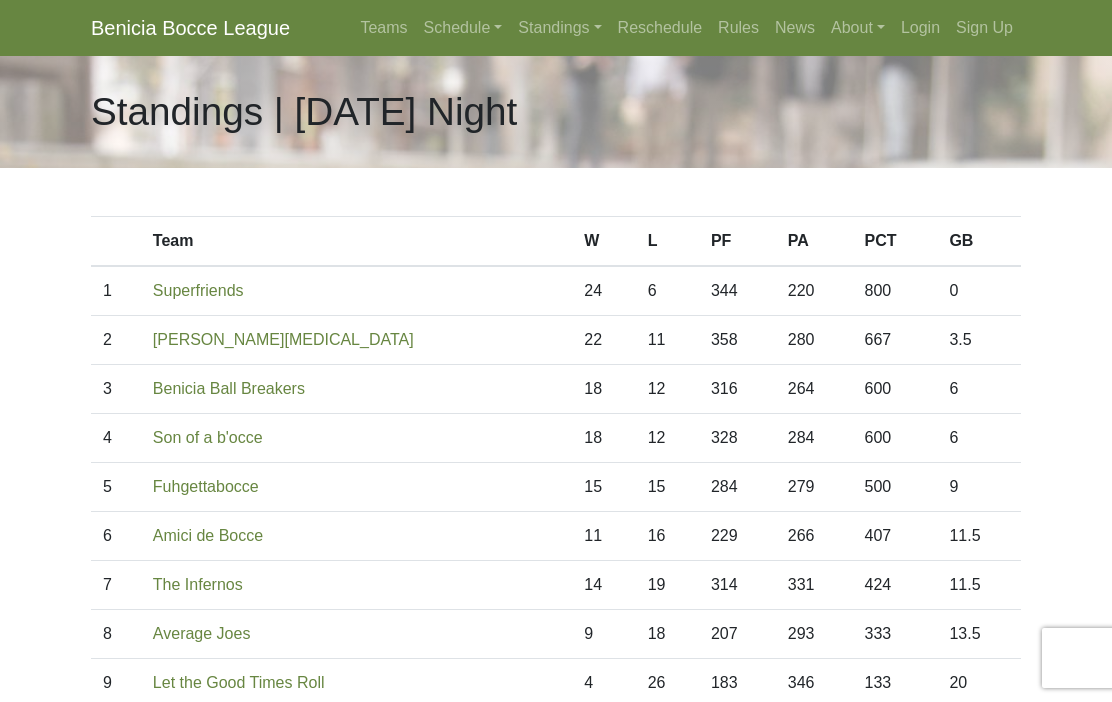 click on "Schedule" at bounding box center (463, 28) 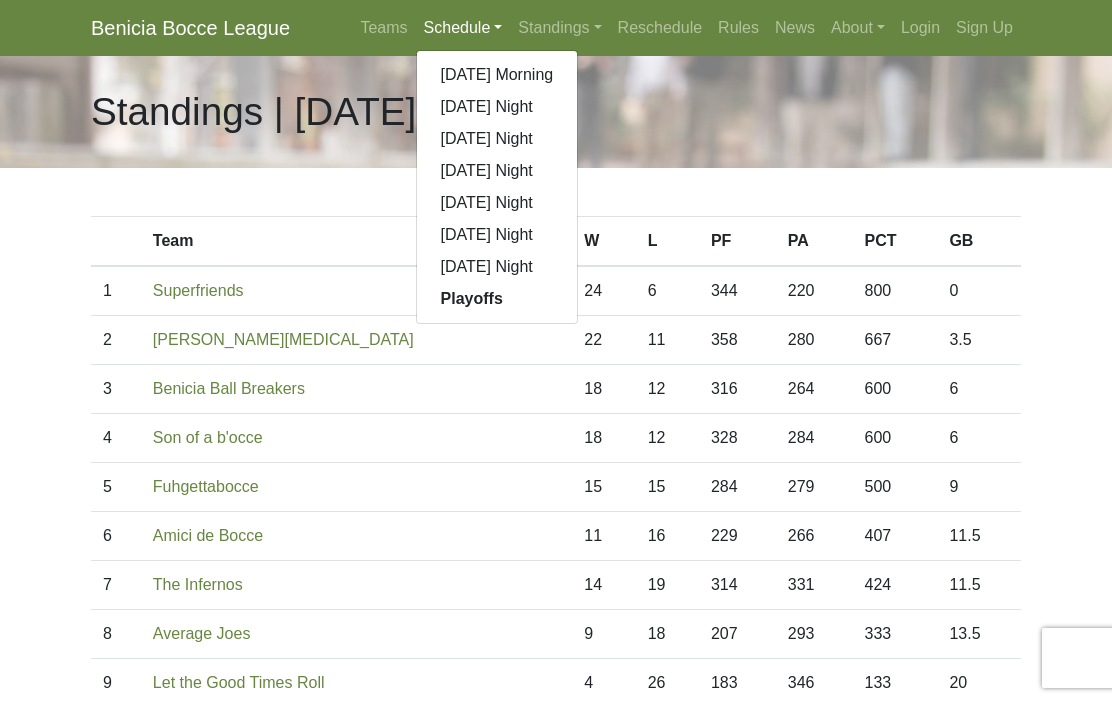 click on "[DATE] Night" at bounding box center (497, 107) 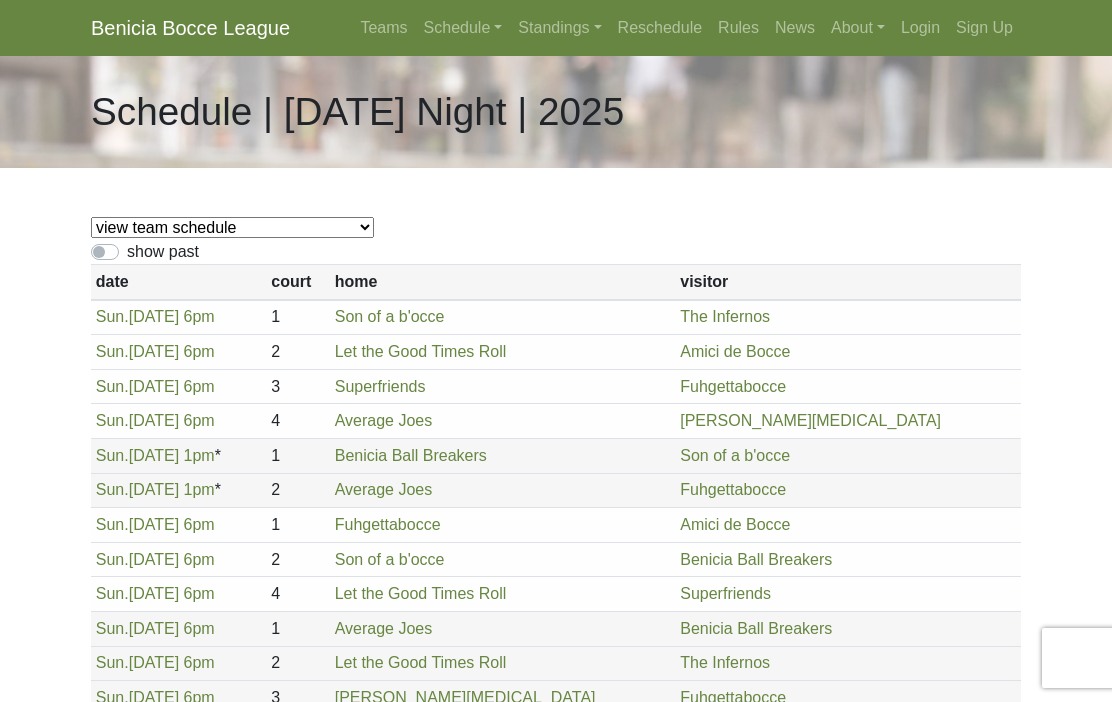 scroll, scrollTop: 0, scrollLeft: 0, axis: both 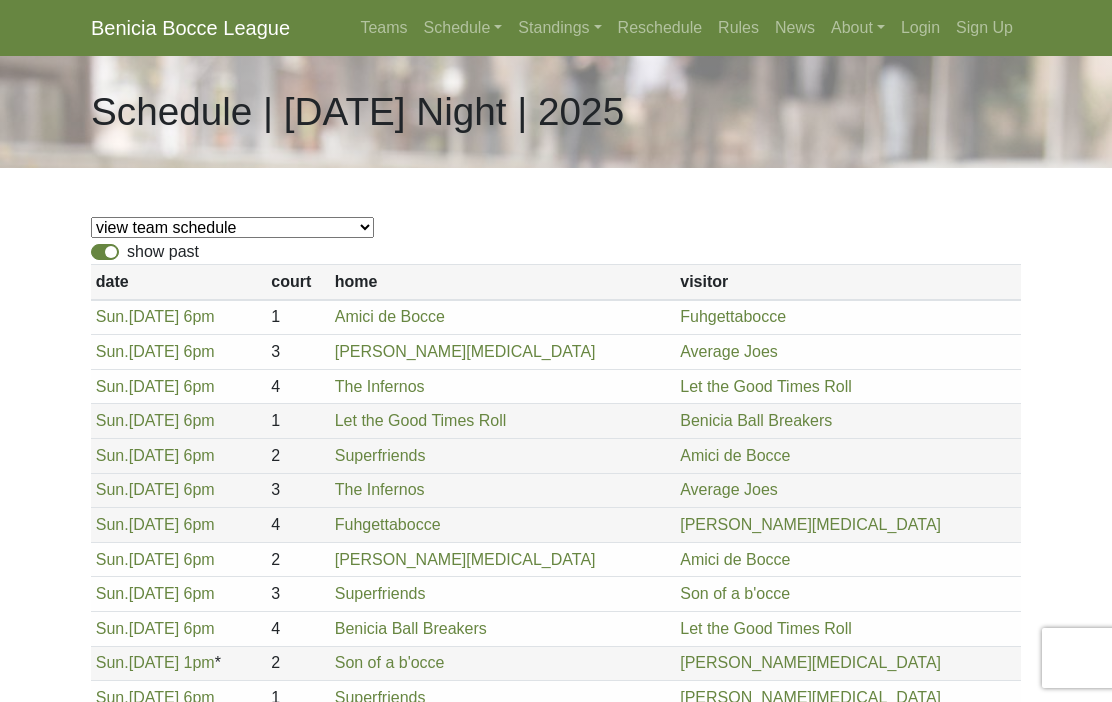 click on "Benicia Smog" at bounding box center (465, 351) 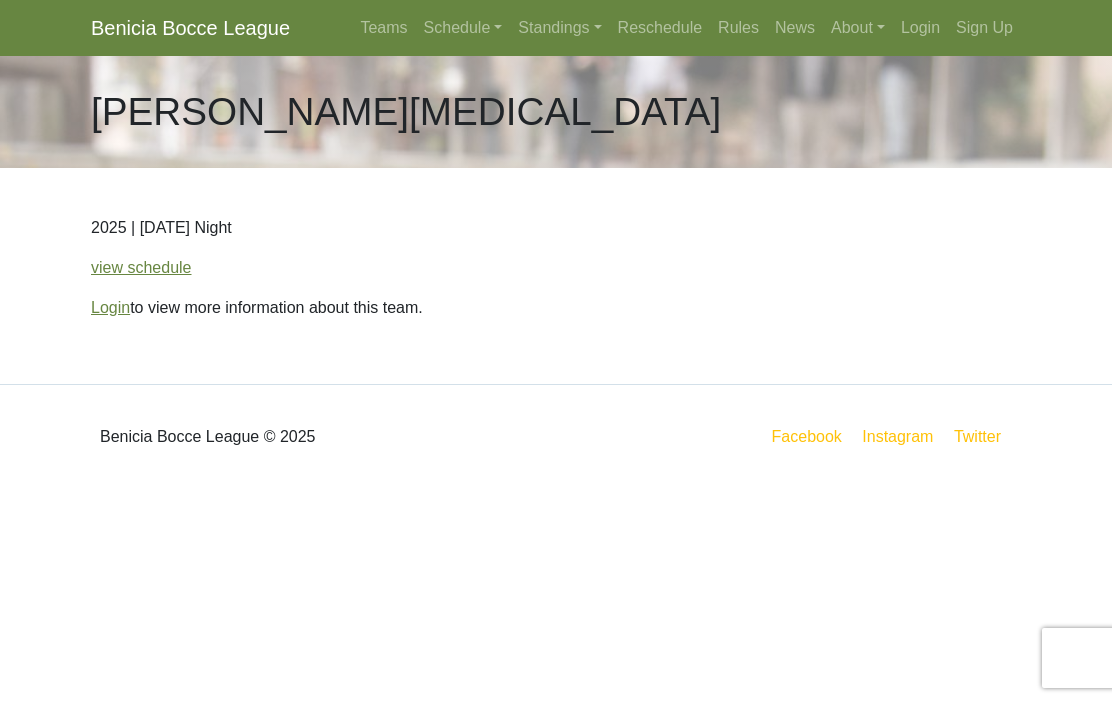 scroll, scrollTop: 0, scrollLeft: 0, axis: both 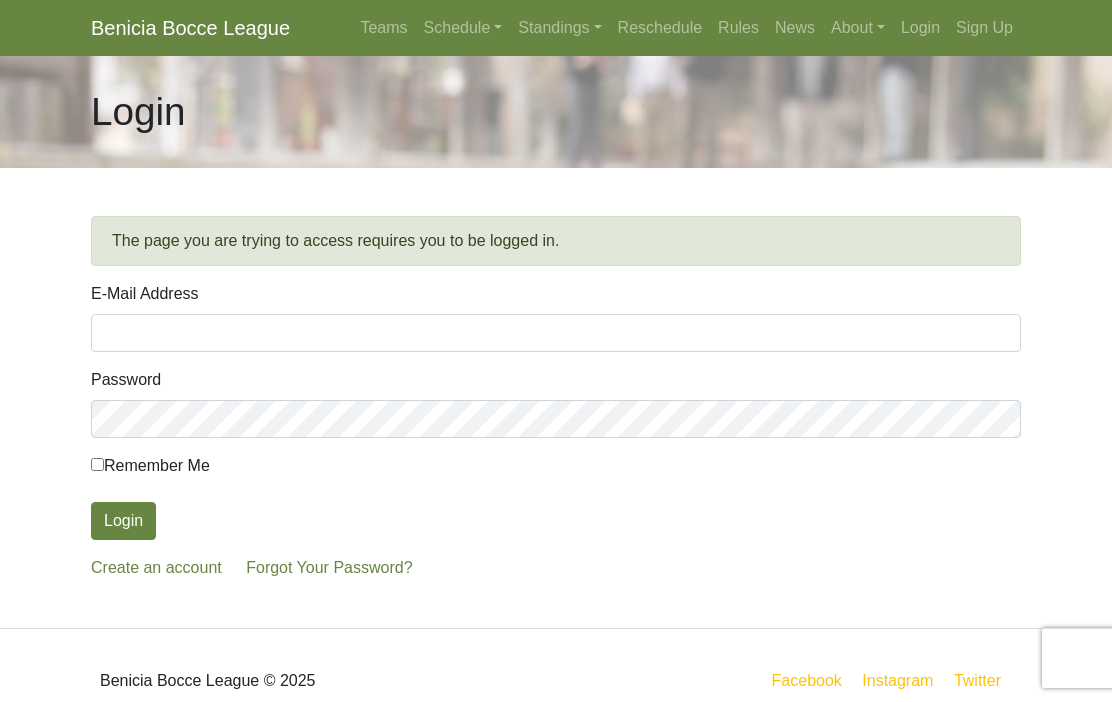 type on "[EMAIL_ADDRESS][DOMAIN_NAME]" 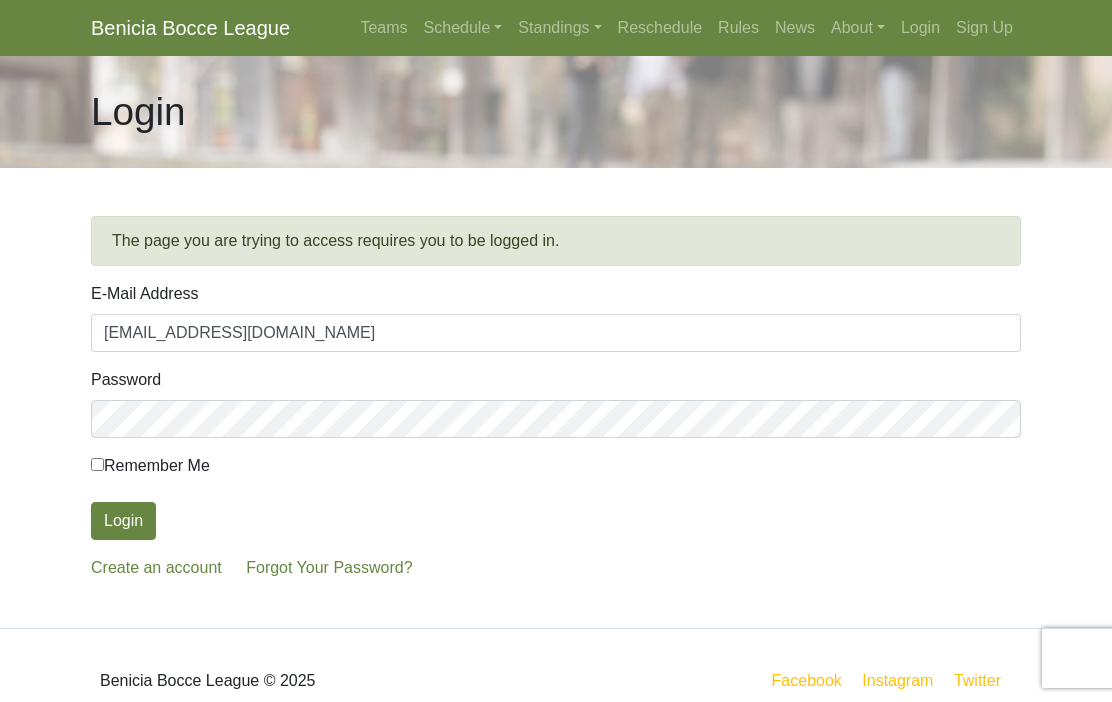 click on "Login" at bounding box center [123, 521] 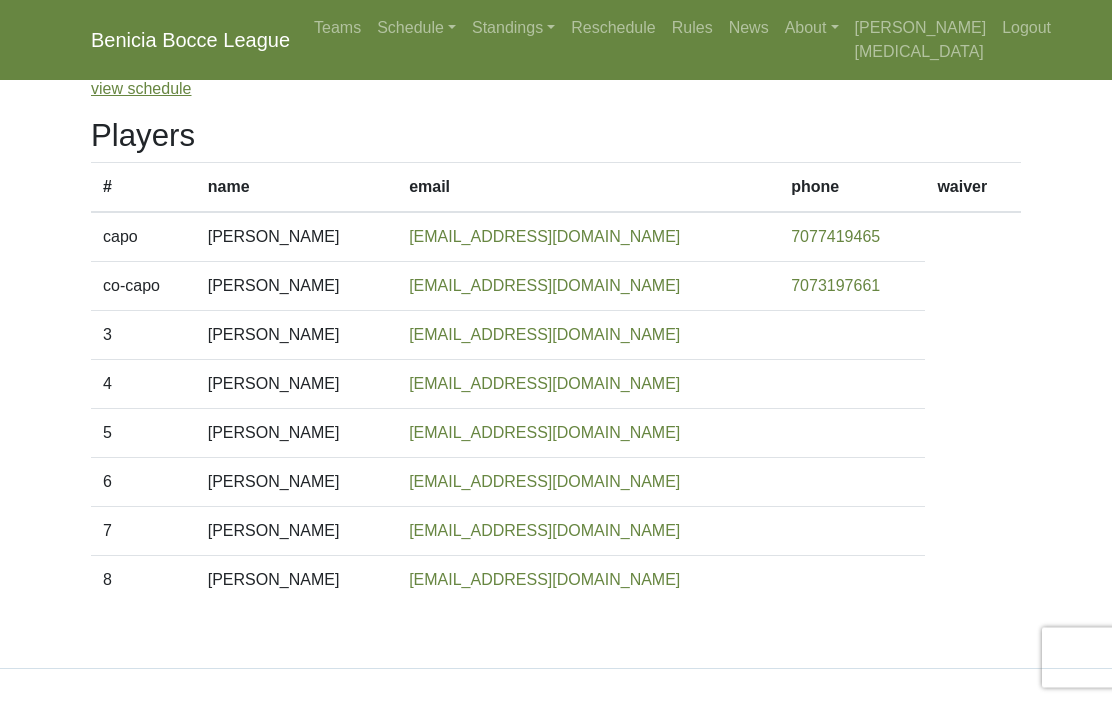 scroll, scrollTop: 0, scrollLeft: 0, axis: both 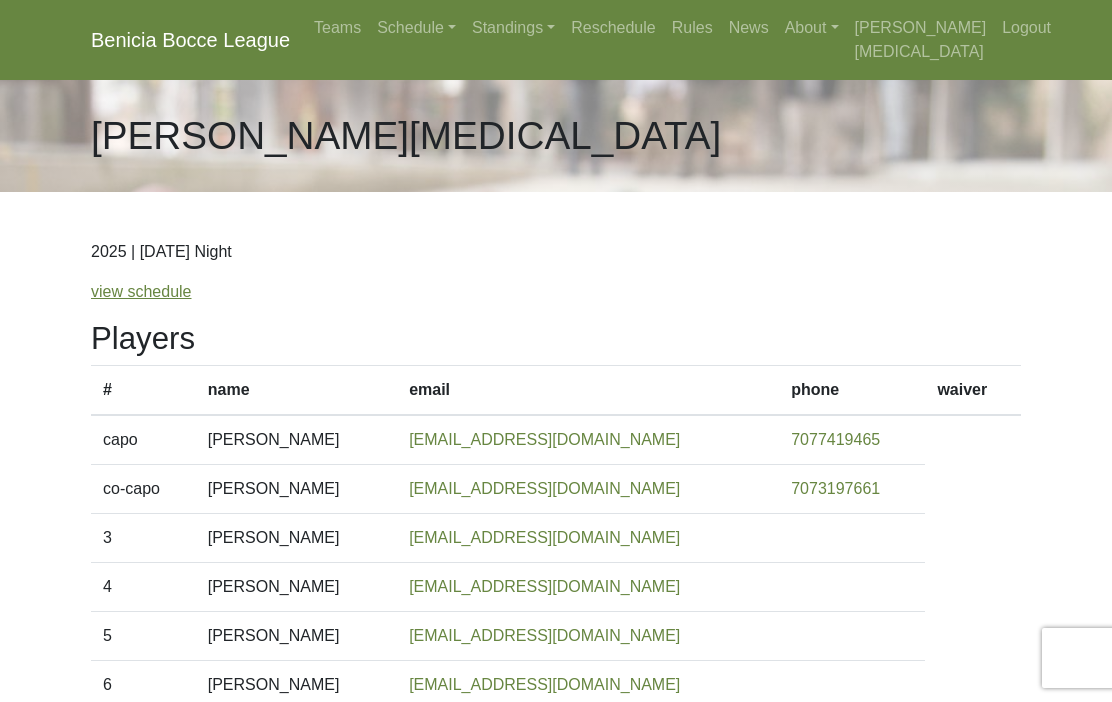 click on "Schedule" at bounding box center (416, 28) 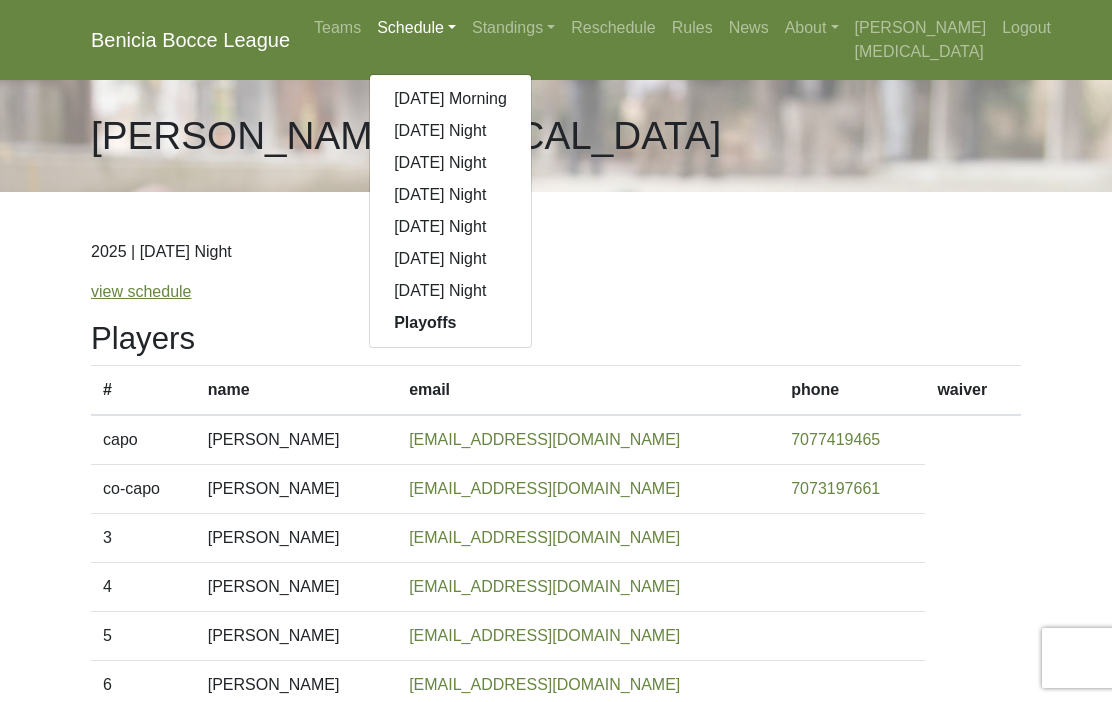 click on "[DATE] Night" at bounding box center (450, 131) 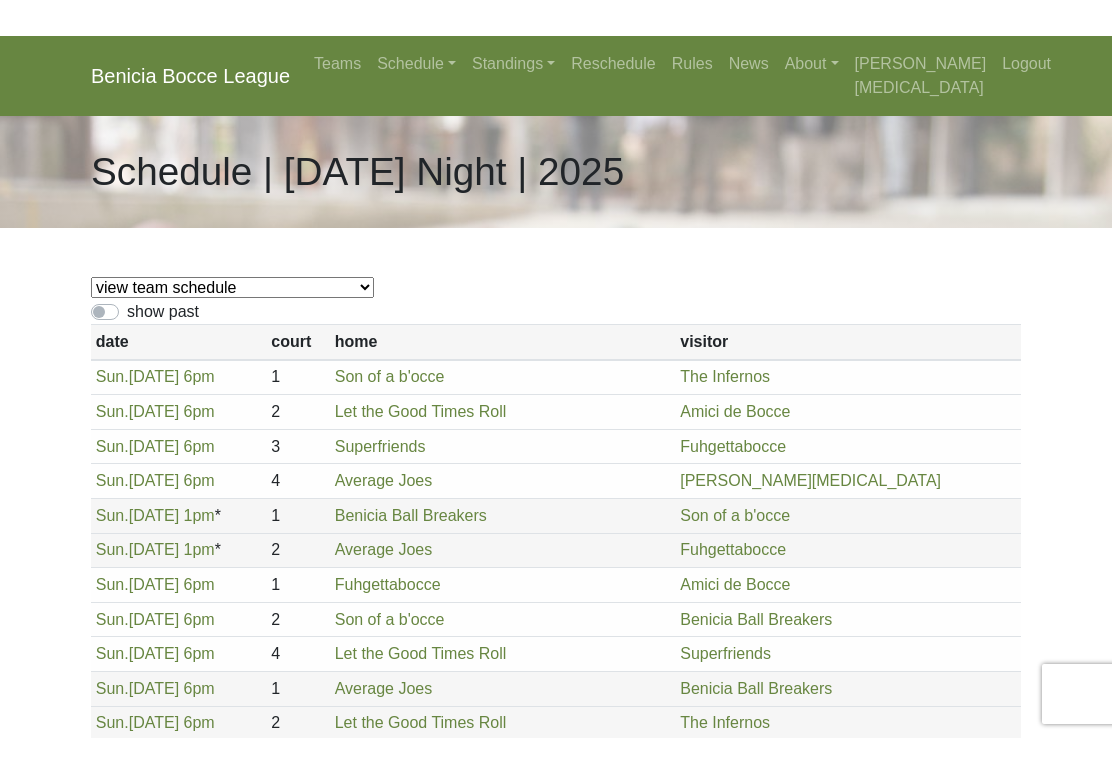 scroll, scrollTop: 0, scrollLeft: 0, axis: both 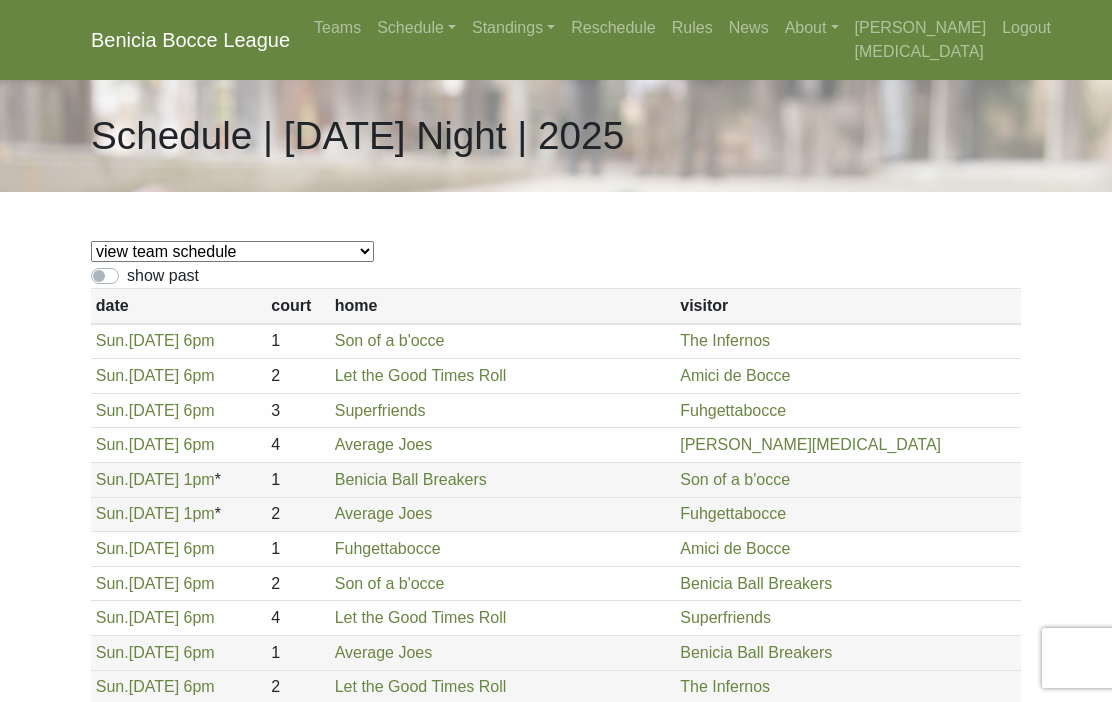 click on "[PERSON_NAME][MEDICAL_DATA]" at bounding box center [810, 444] 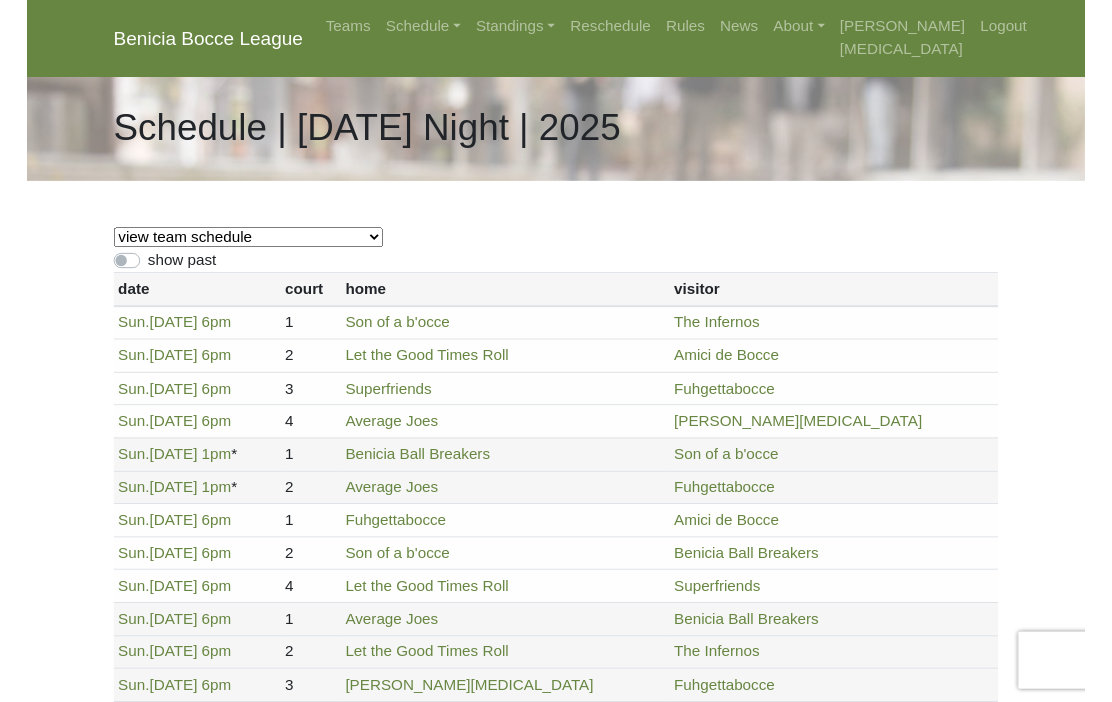 scroll, scrollTop: 20, scrollLeft: 0, axis: vertical 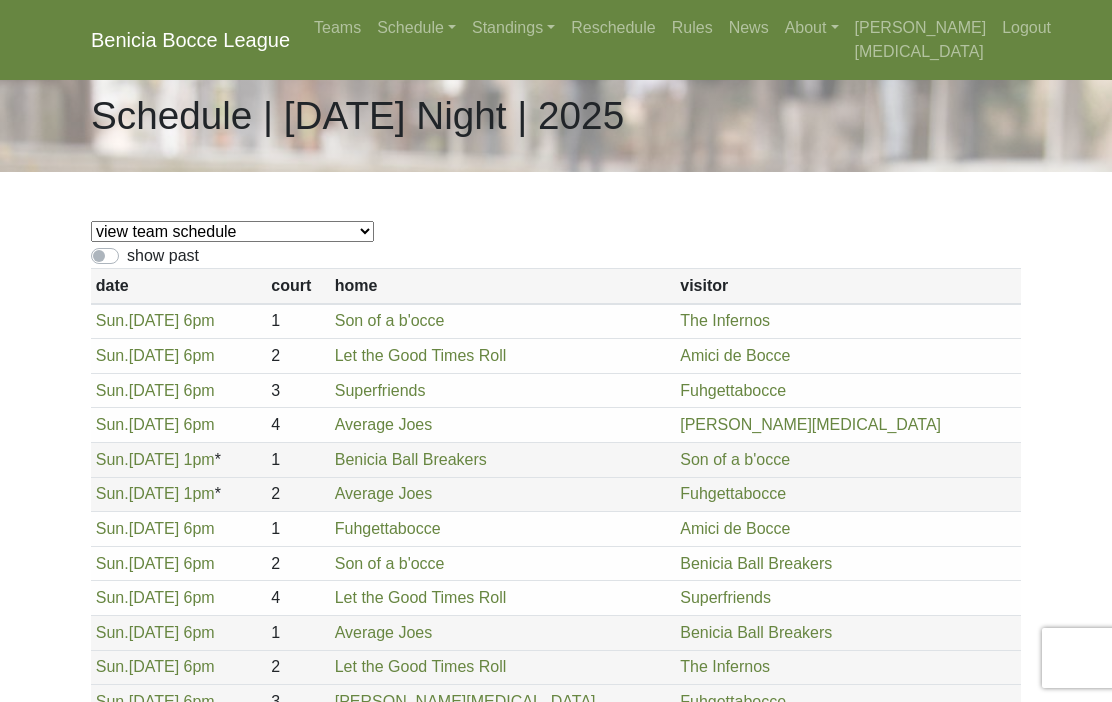 click on "show past" at bounding box center [163, 256] 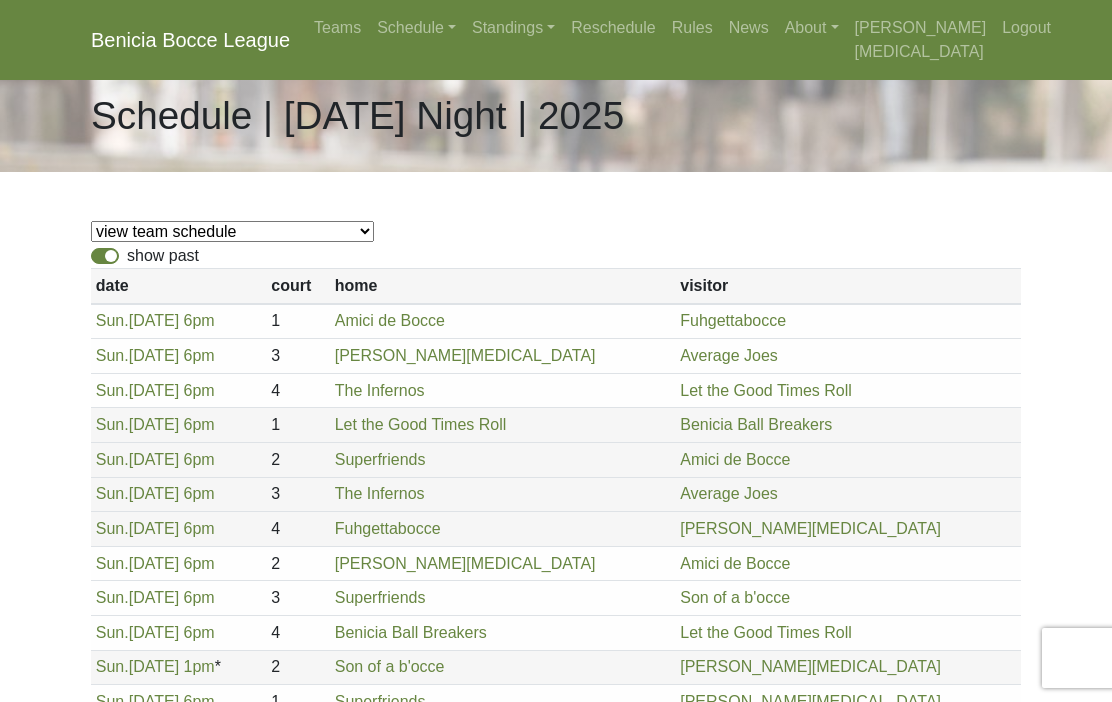click on "Schedule" at bounding box center (416, 28) 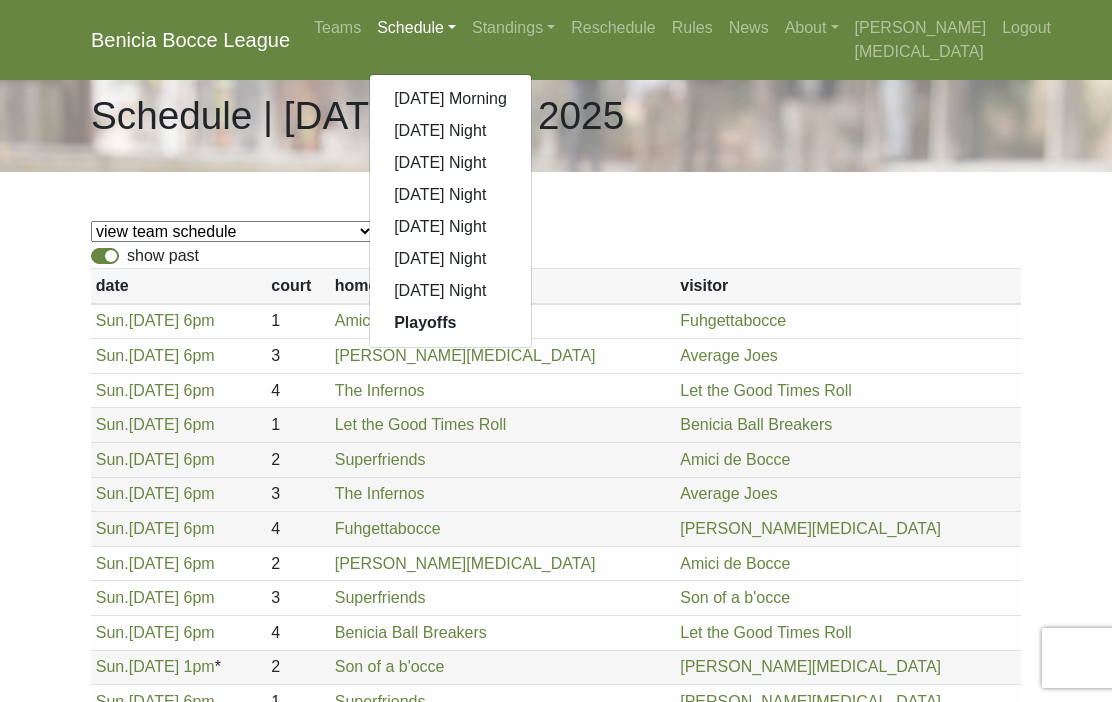 click on "[DATE] Night" at bounding box center (450, 131) 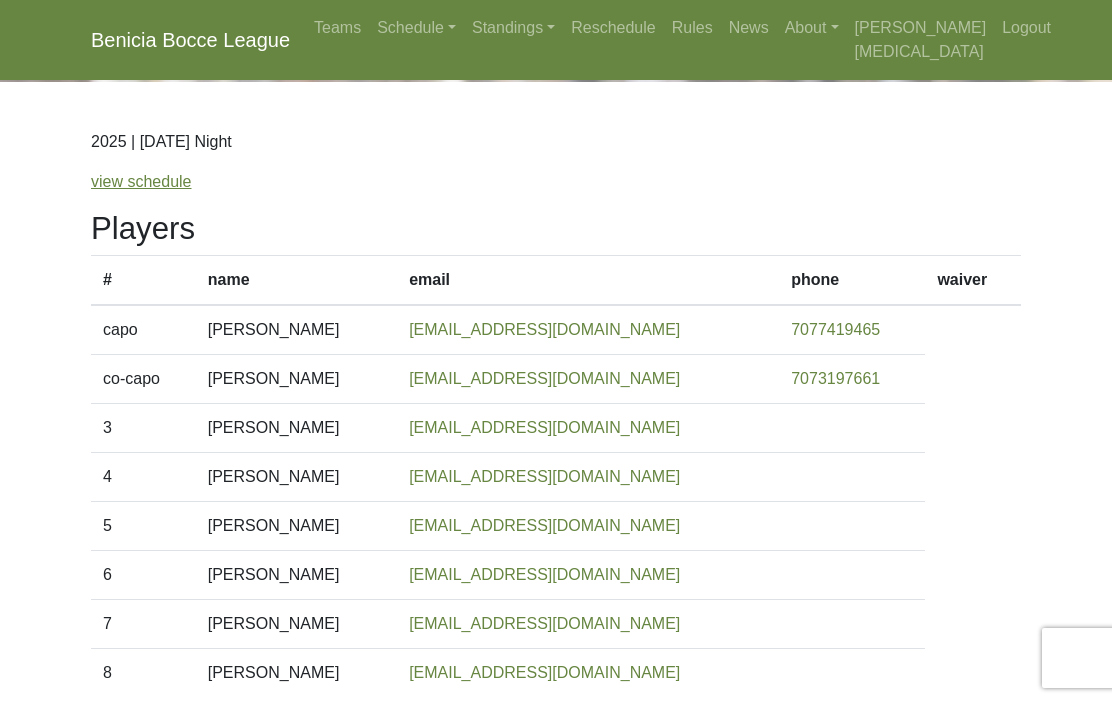 scroll, scrollTop: 0, scrollLeft: 0, axis: both 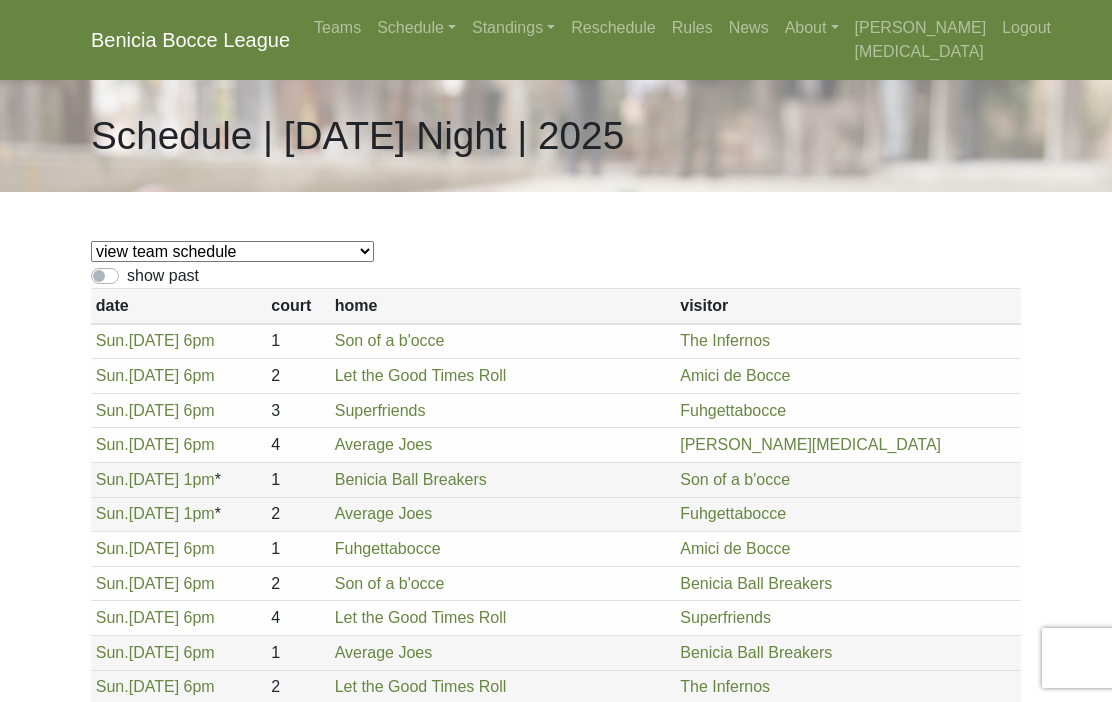 click on "view team schedule
Superfriends
Fuhgettabocce
Benicia Ball Breakers
Average Joes
The Infernos
Let the Good Times Roll
Benicia Smog
Son of a b'occe
Amici de Bocce" at bounding box center (232, 251) 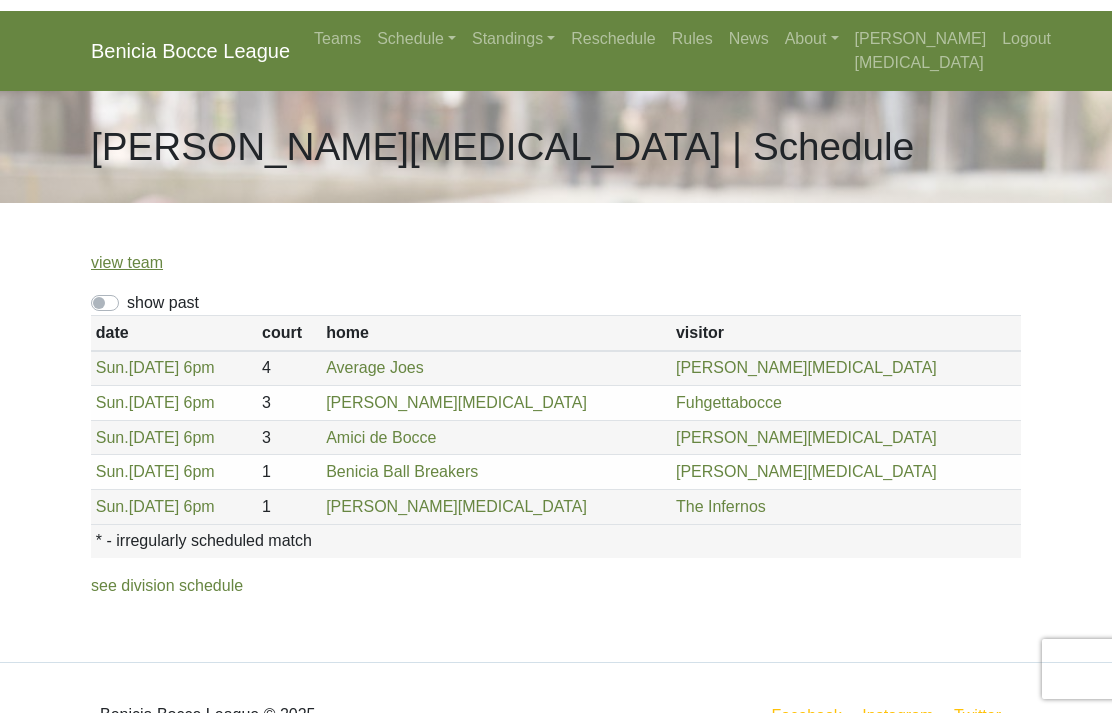 scroll, scrollTop: 0, scrollLeft: 0, axis: both 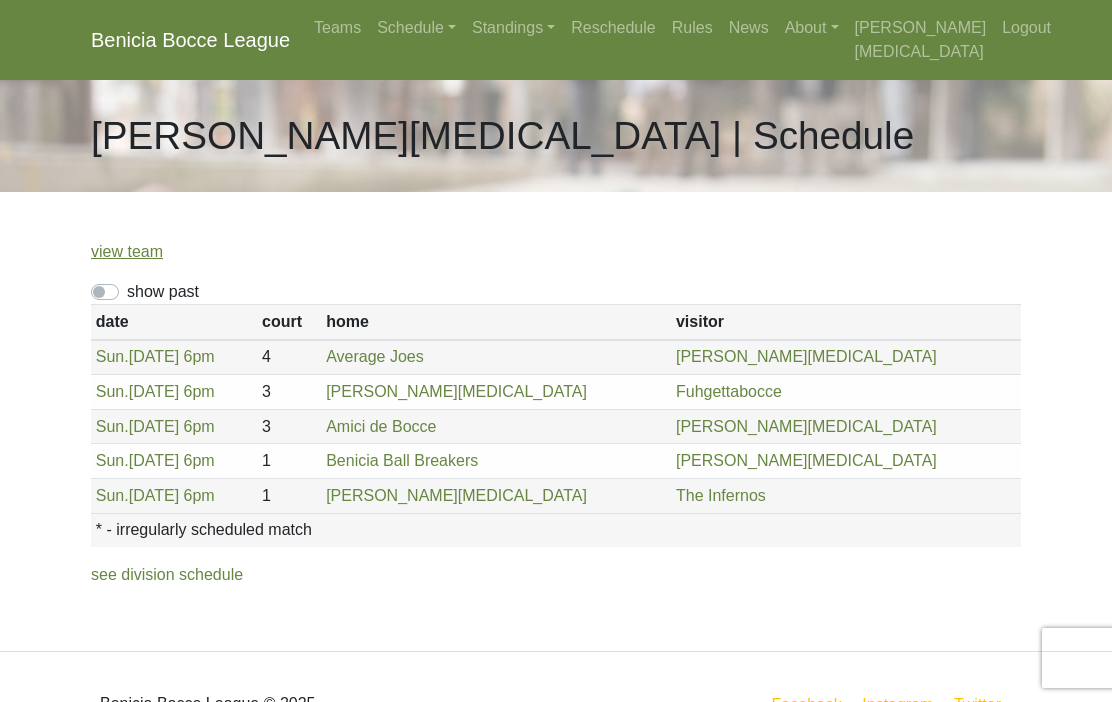 click on "show past" at bounding box center [163, 292] 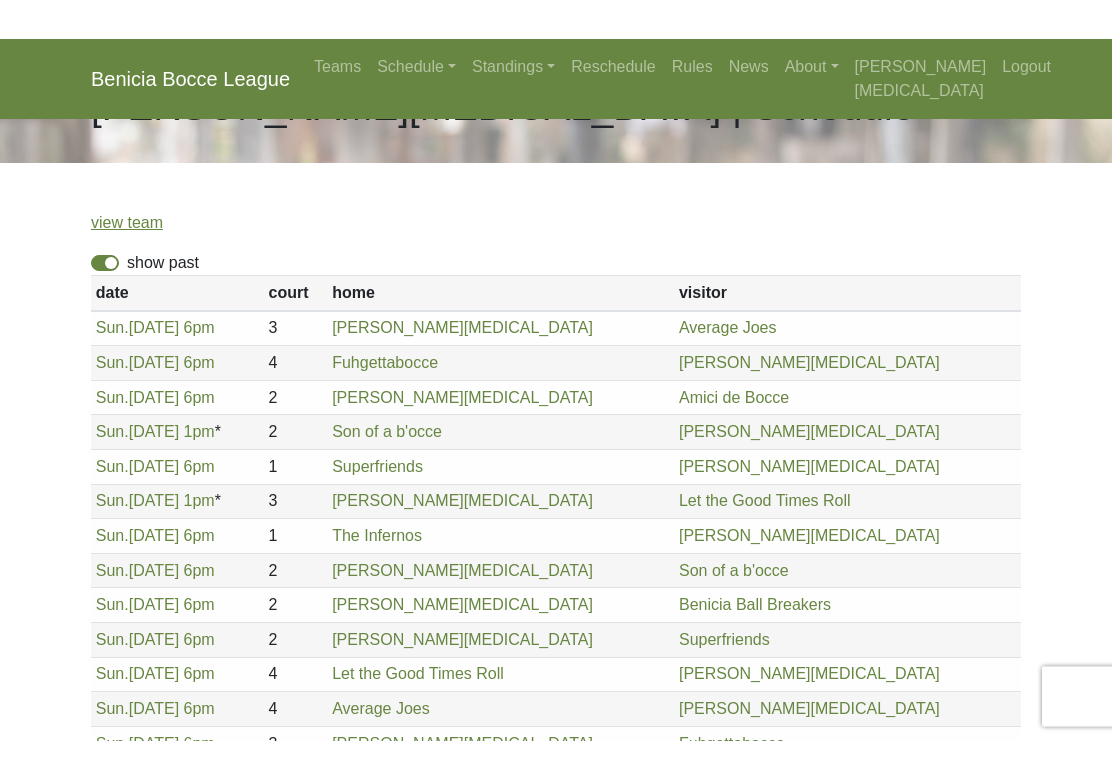 scroll, scrollTop: 0, scrollLeft: 0, axis: both 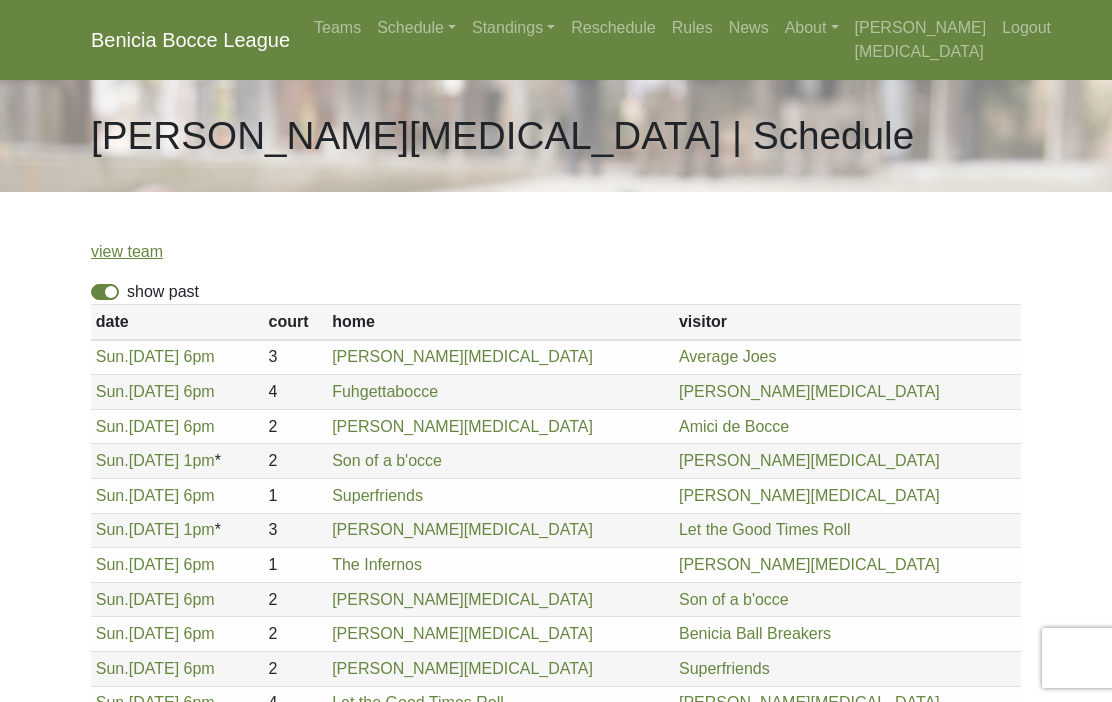 click on "Sun.
5/4, 6pm" at bounding box center (155, 391) 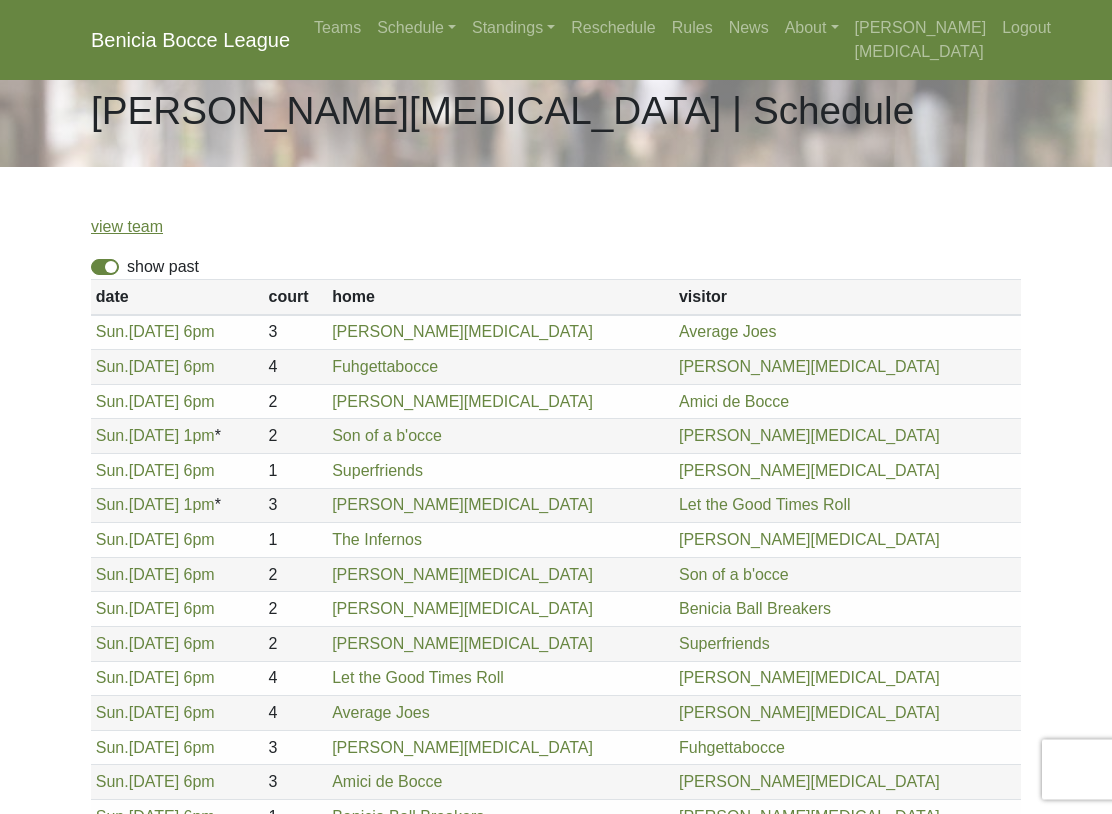 scroll, scrollTop: 31, scrollLeft: 0, axis: vertical 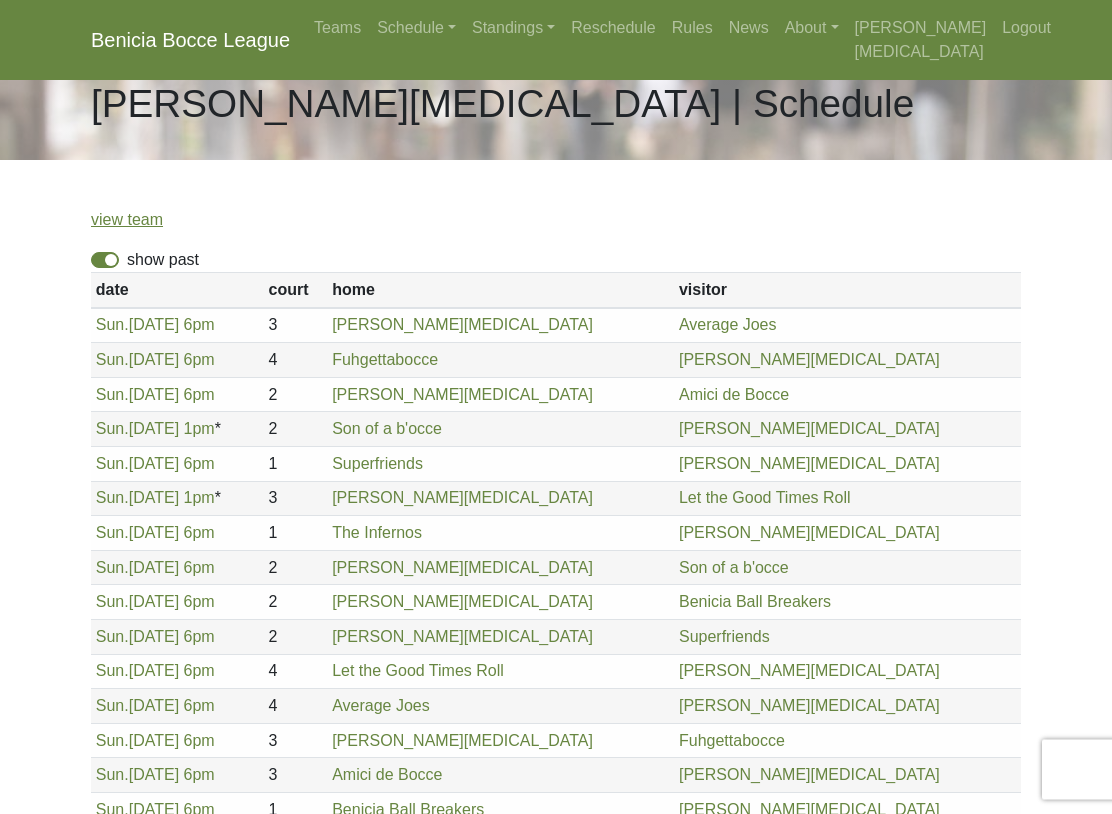 click on "Sun.
6/29, 6pm" at bounding box center (155, 637) 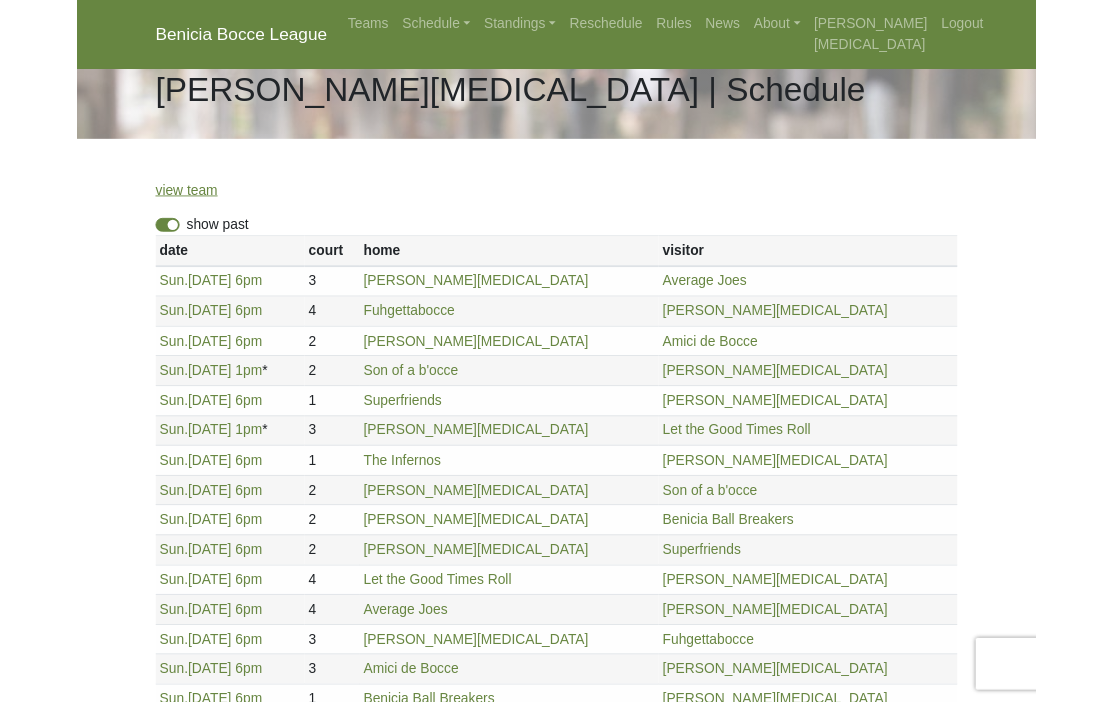 scroll, scrollTop: 88, scrollLeft: 0, axis: vertical 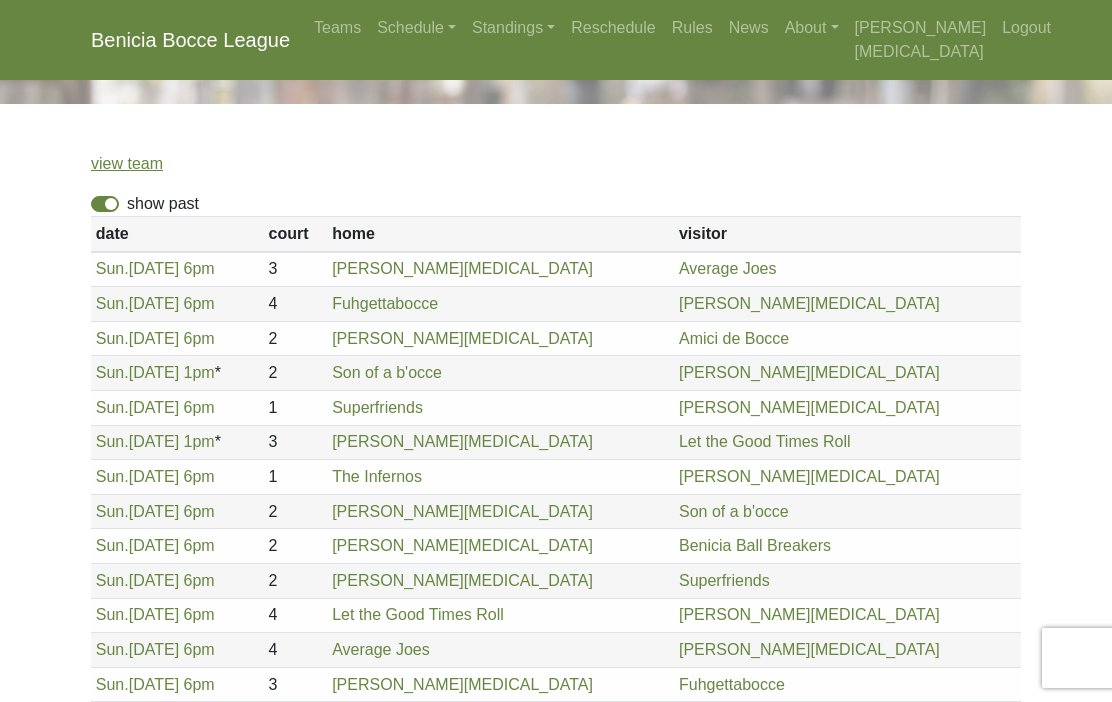 click on "Sun." at bounding box center (112, 614) 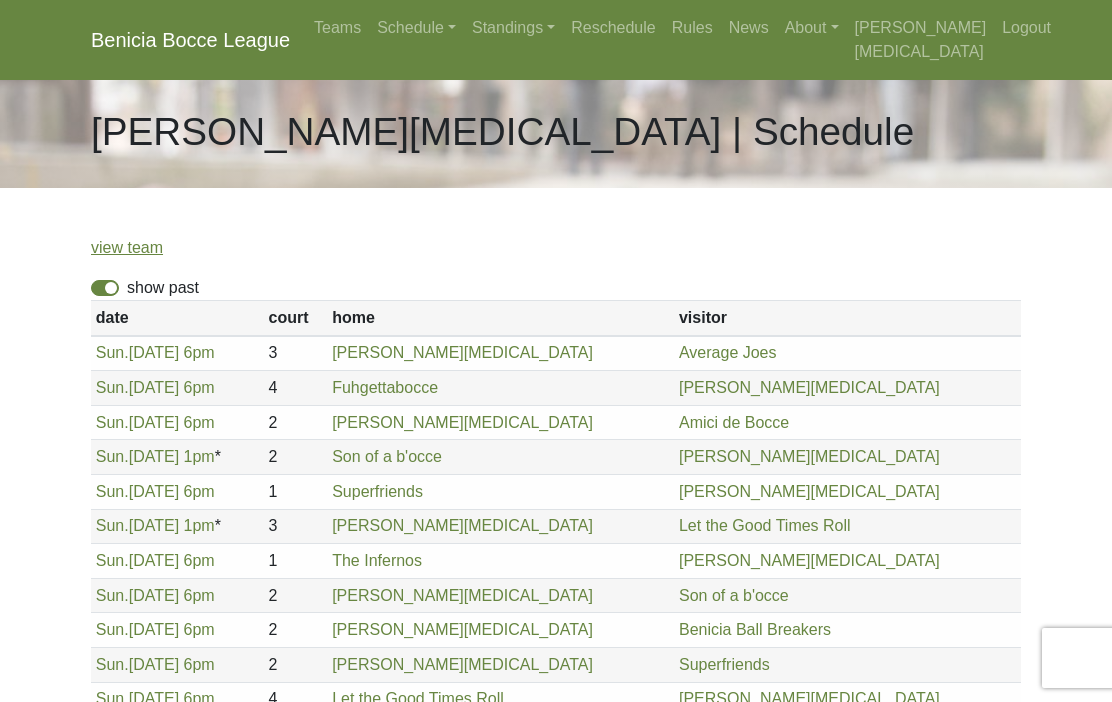 scroll, scrollTop: 0, scrollLeft: 0, axis: both 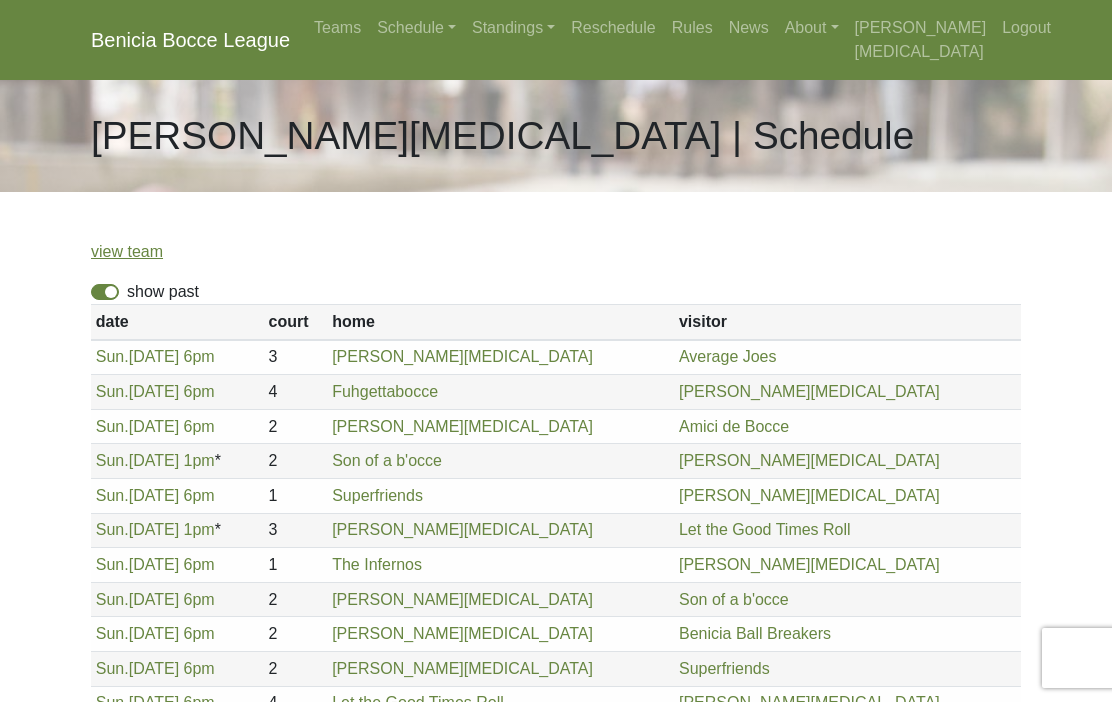 click on "view team" at bounding box center (127, 251) 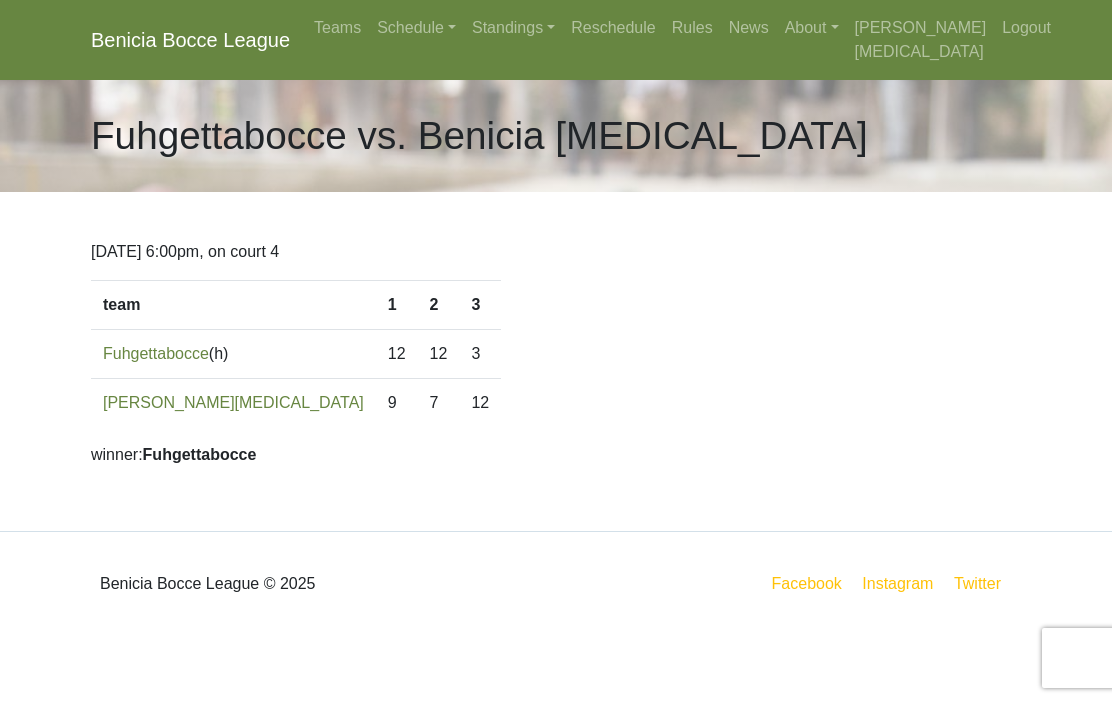 scroll, scrollTop: 0, scrollLeft: 0, axis: both 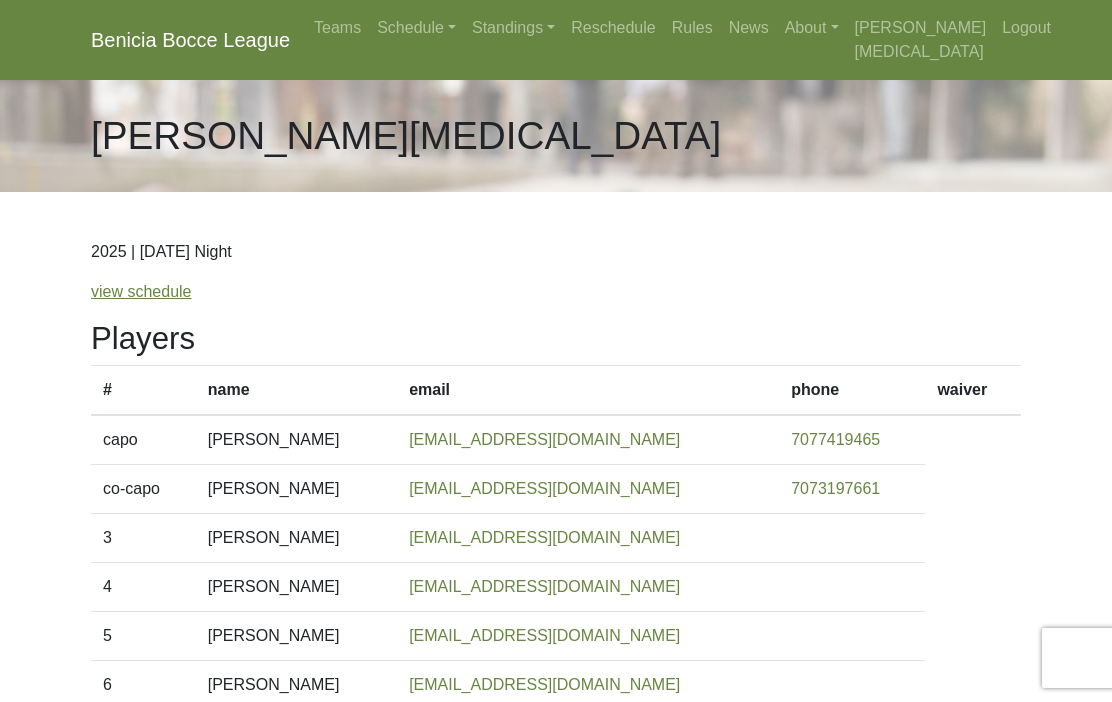 click on "Benicia Bocce League
Teams
Schedule
Sunday Morning
Sunday Night
Monday Night
Tuesday Night
Wednesday Night
News" at bounding box center (556, 488) 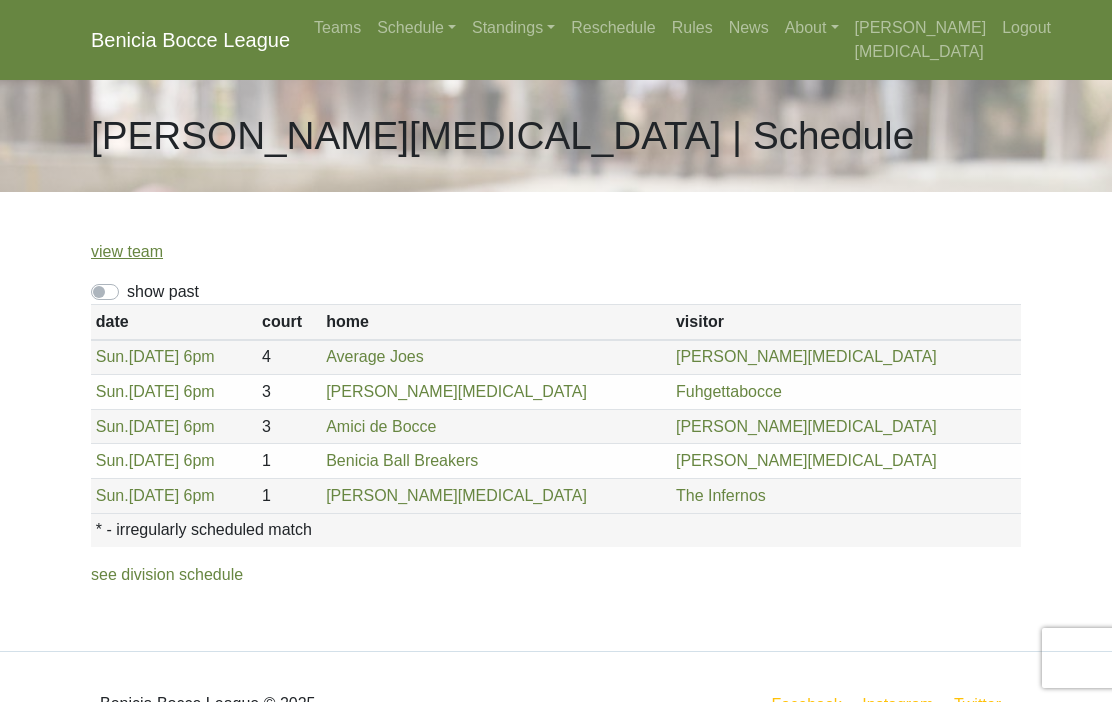 scroll, scrollTop: 0, scrollLeft: 0, axis: both 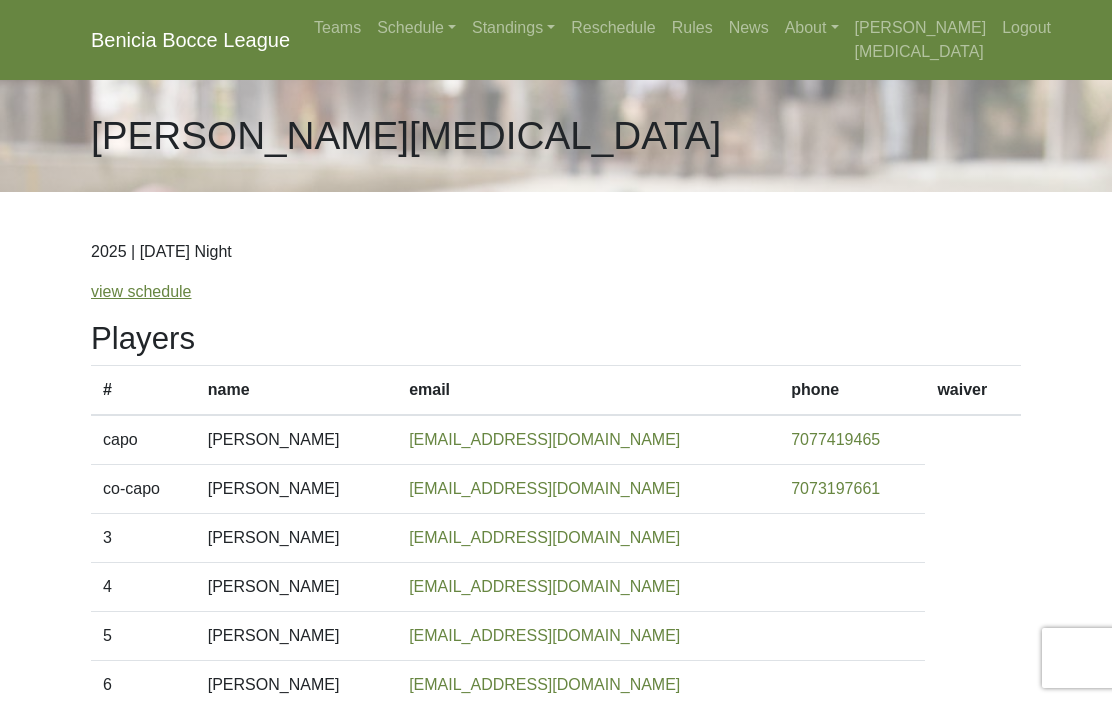 click on "Schedule" at bounding box center [416, 28] 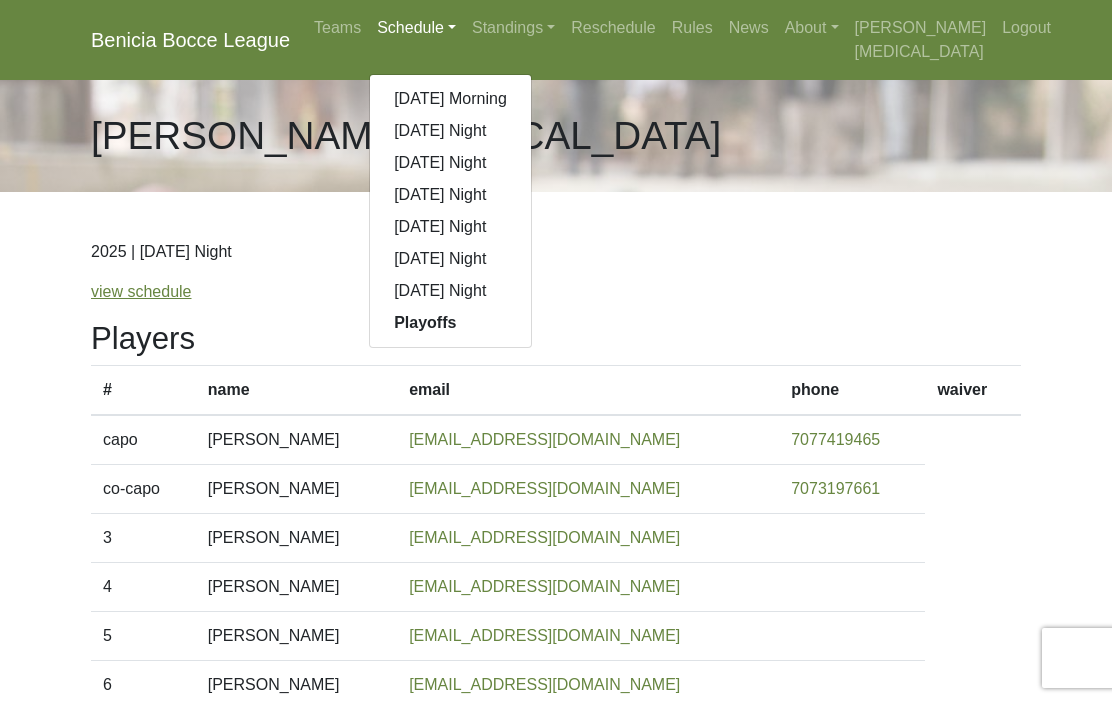 click on "[DATE] Night" at bounding box center (450, 131) 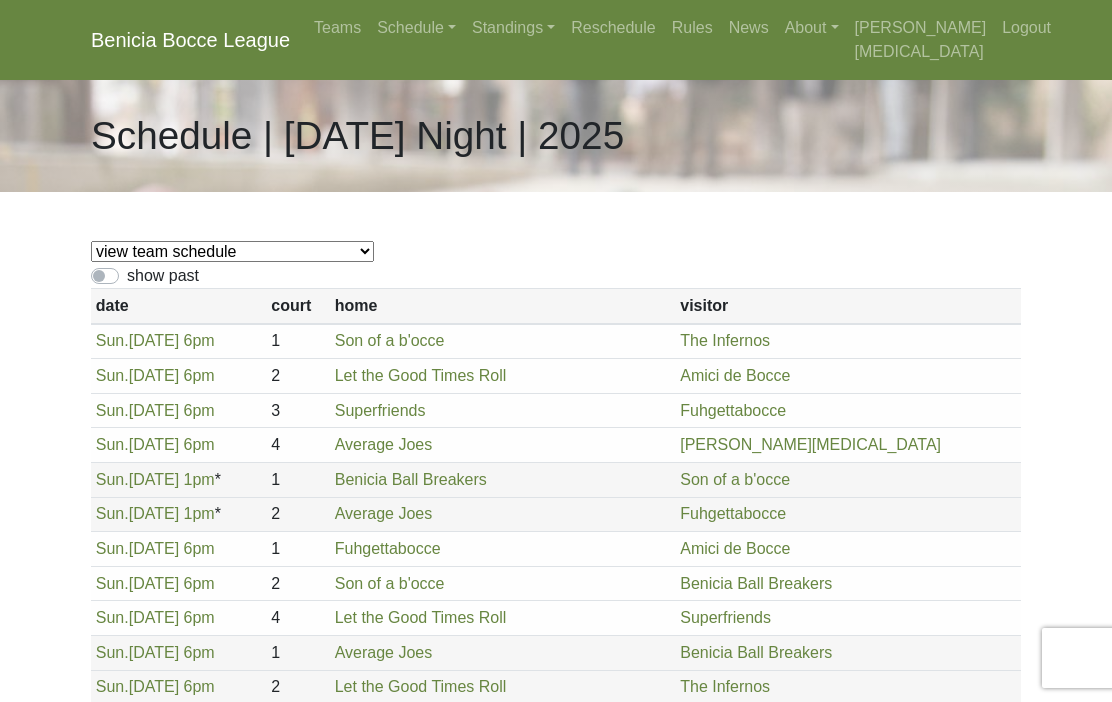scroll, scrollTop: 0, scrollLeft: 0, axis: both 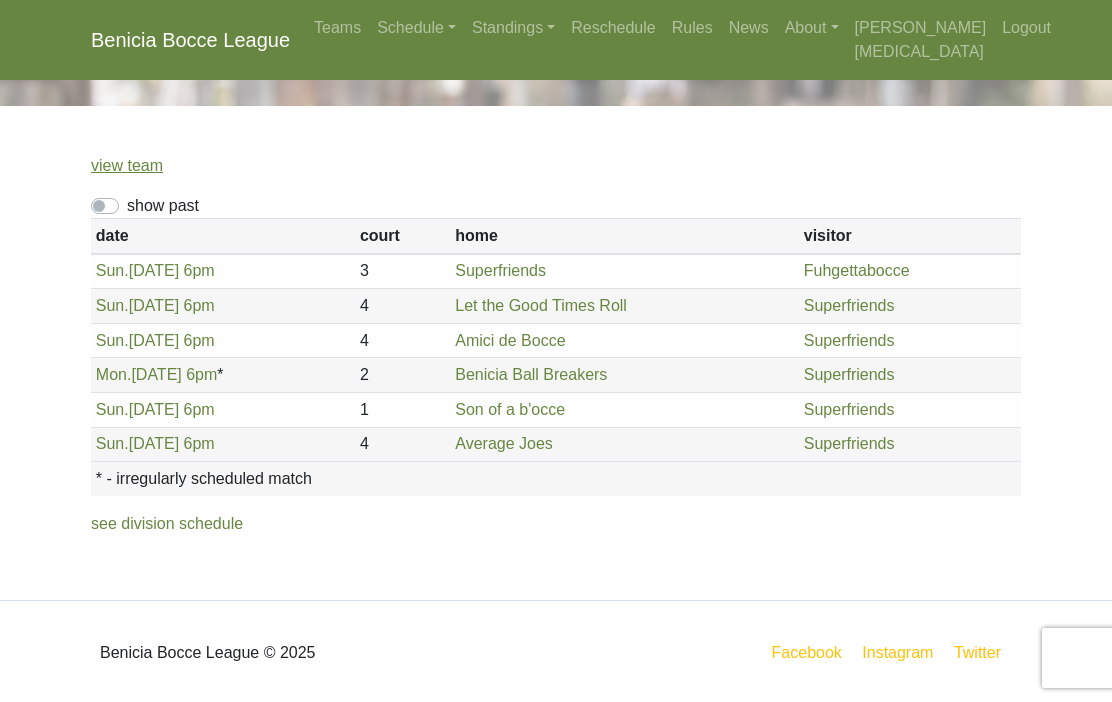 click on "Schedule" at bounding box center (416, 28) 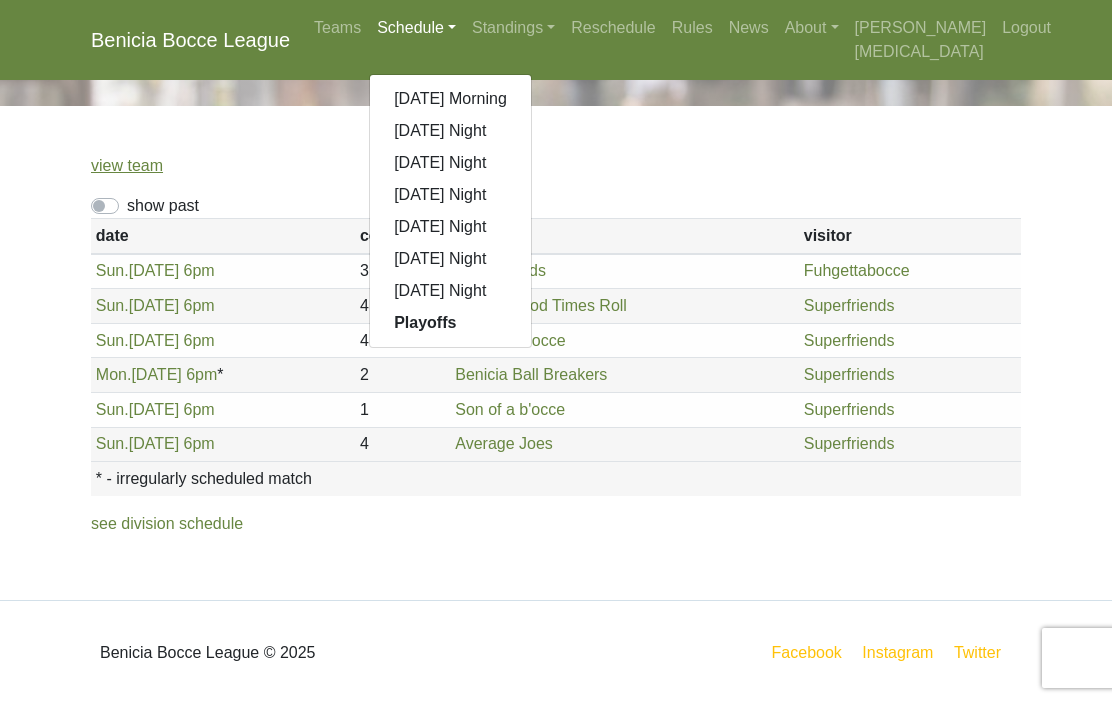 click on "[DATE] Night" at bounding box center (450, 131) 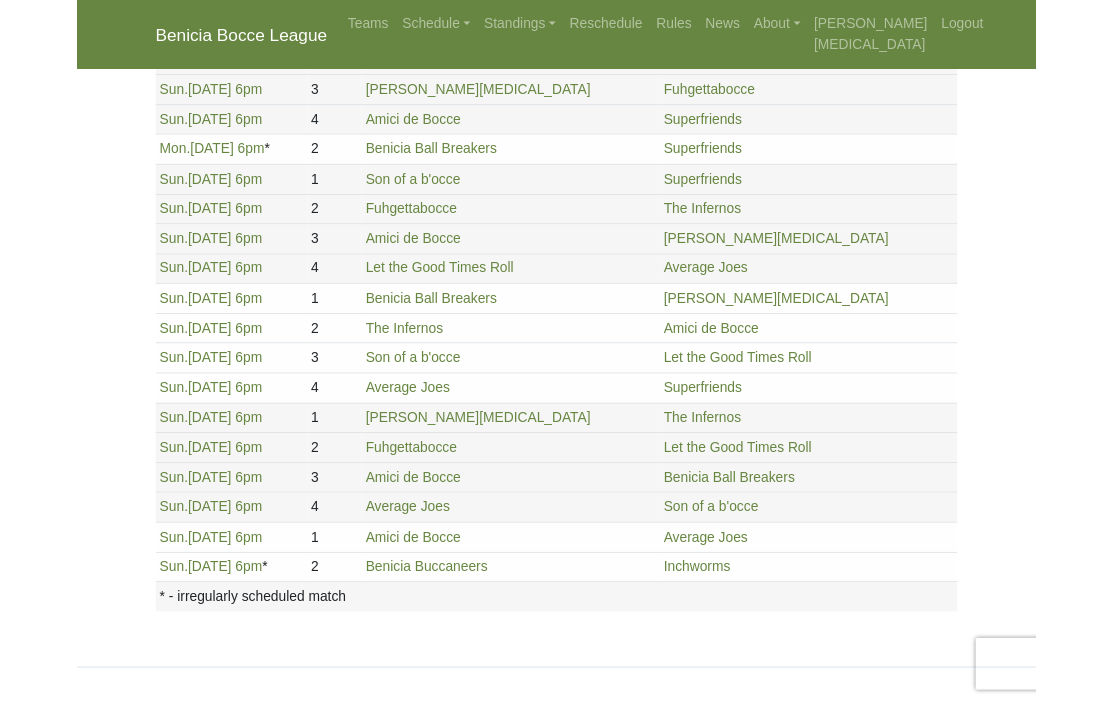 scroll, scrollTop: 675, scrollLeft: 0, axis: vertical 